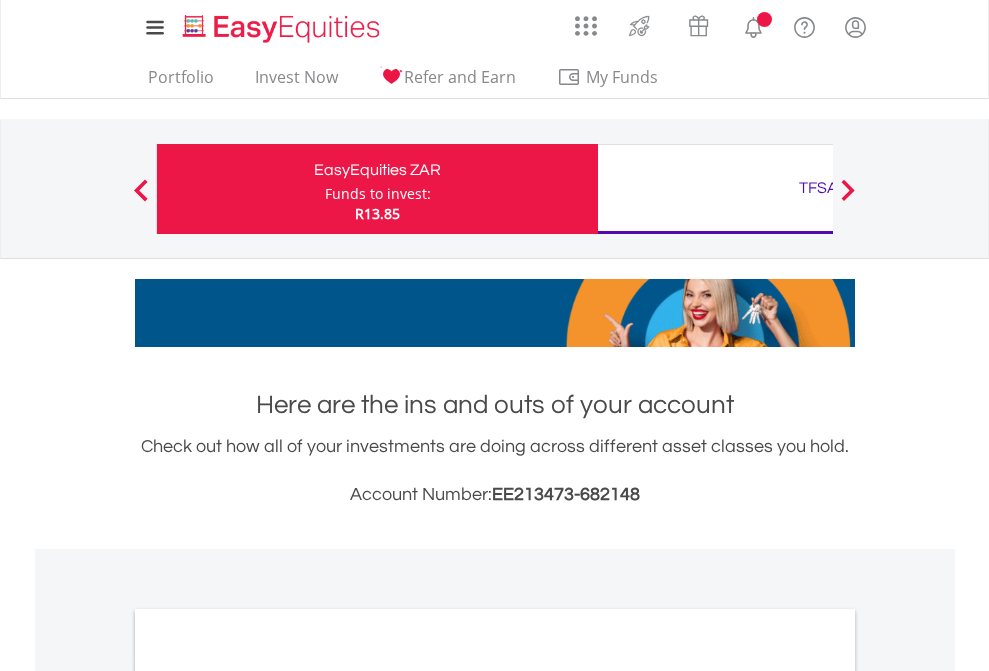 scroll, scrollTop: 0, scrollLeft: 0, axis: both 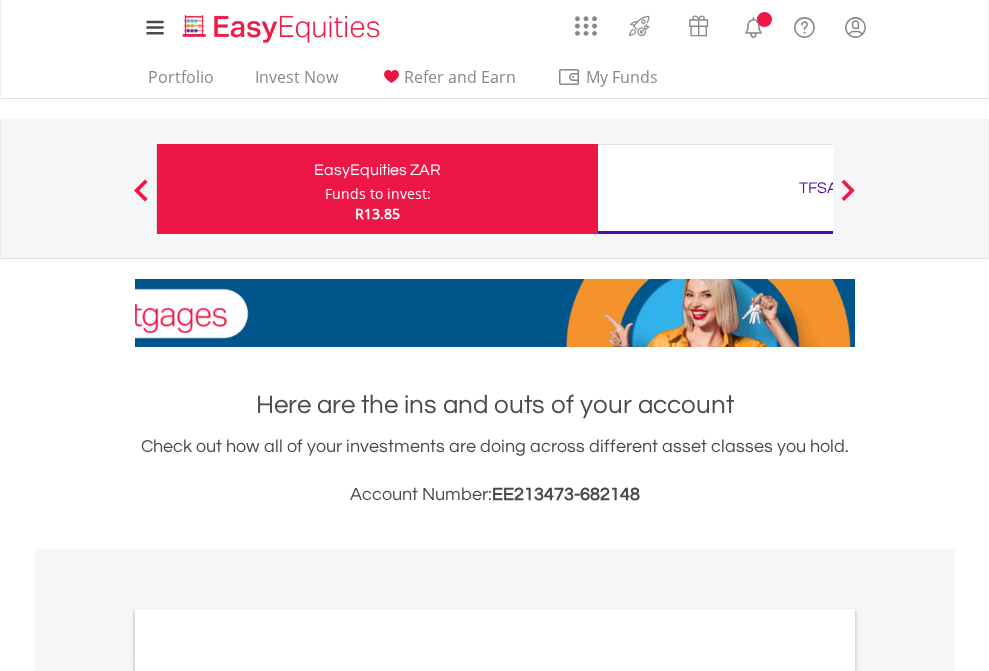 click on "Funds to invest:" at bounding box center [378, 194] 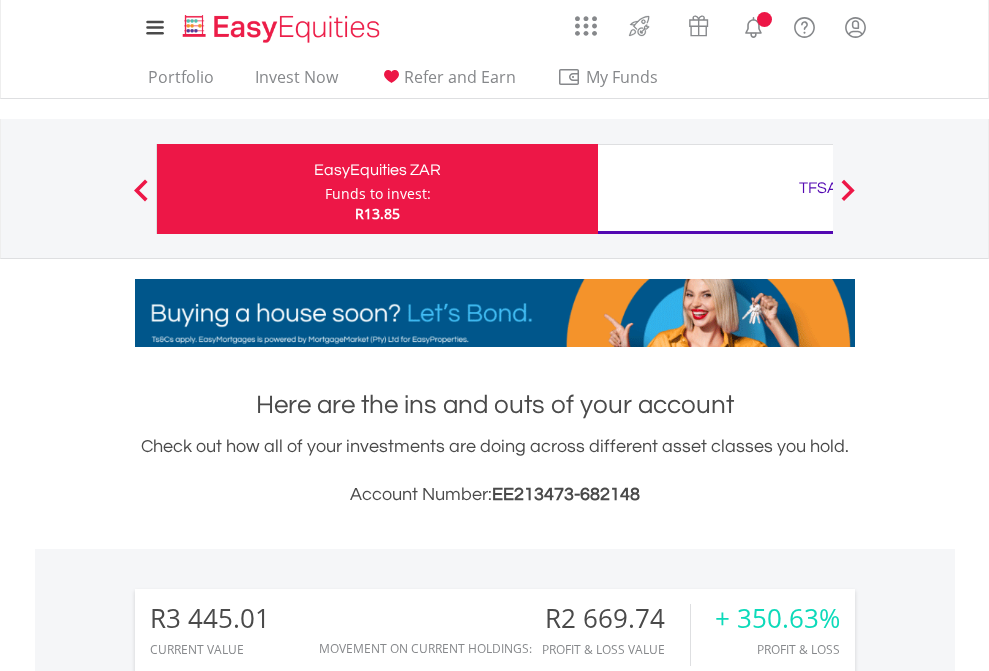 scroll, scrollTop: 999808, scrollLeft: 999687, axis: both 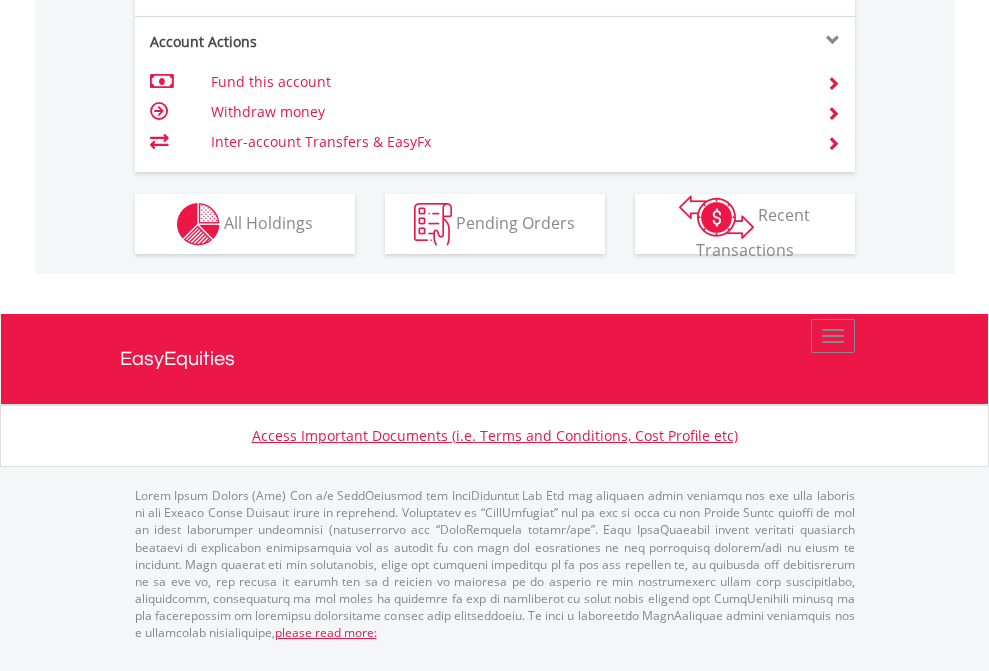click on "Investment types" at bounding box center (706, -337) 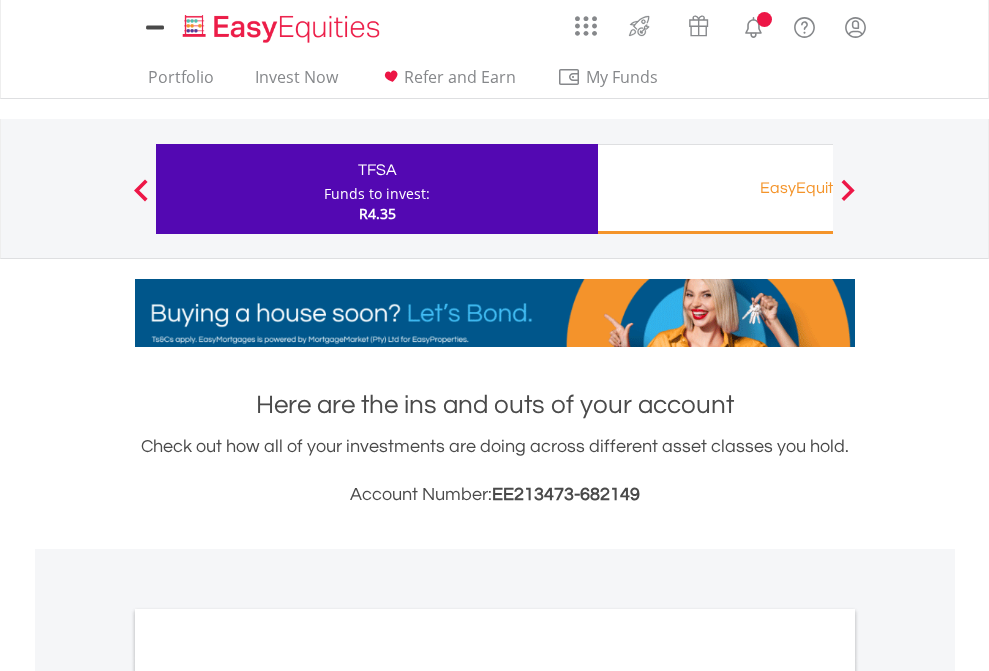 scroll, scrollTop: 0, scrollLeft: 0, axis: both 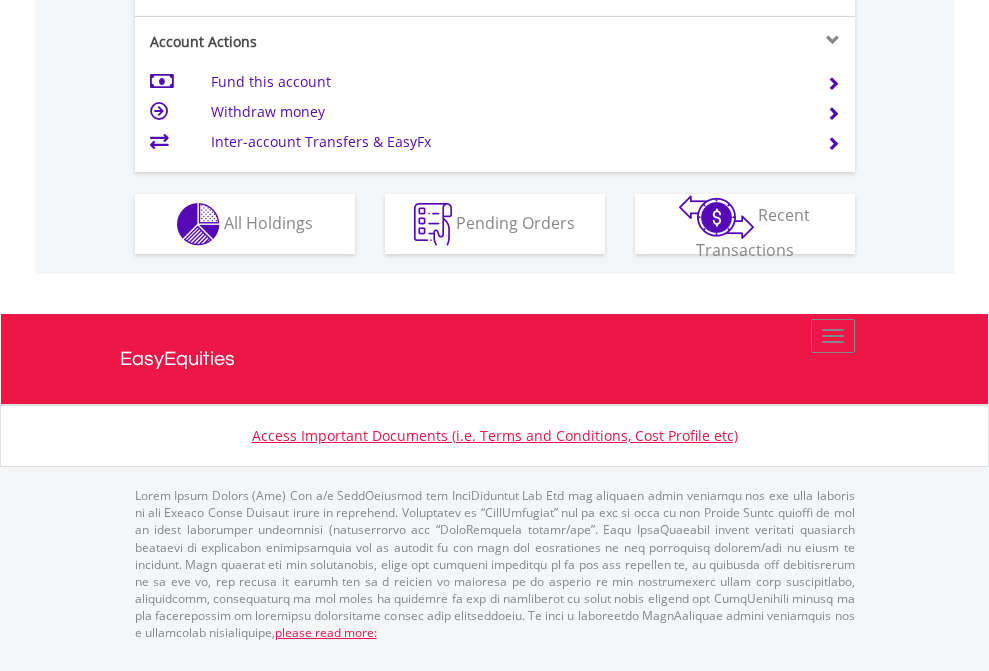 click on "Investment types" at bounding box center (706, -337) 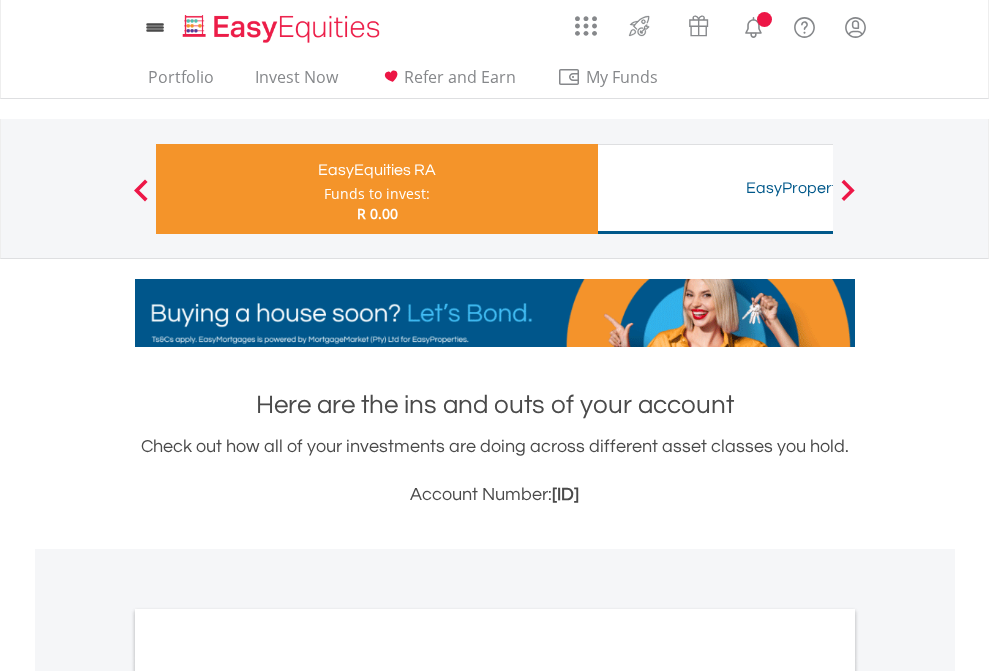 scroll, scrollTop: 0, scrollLeft: 0, axis: both 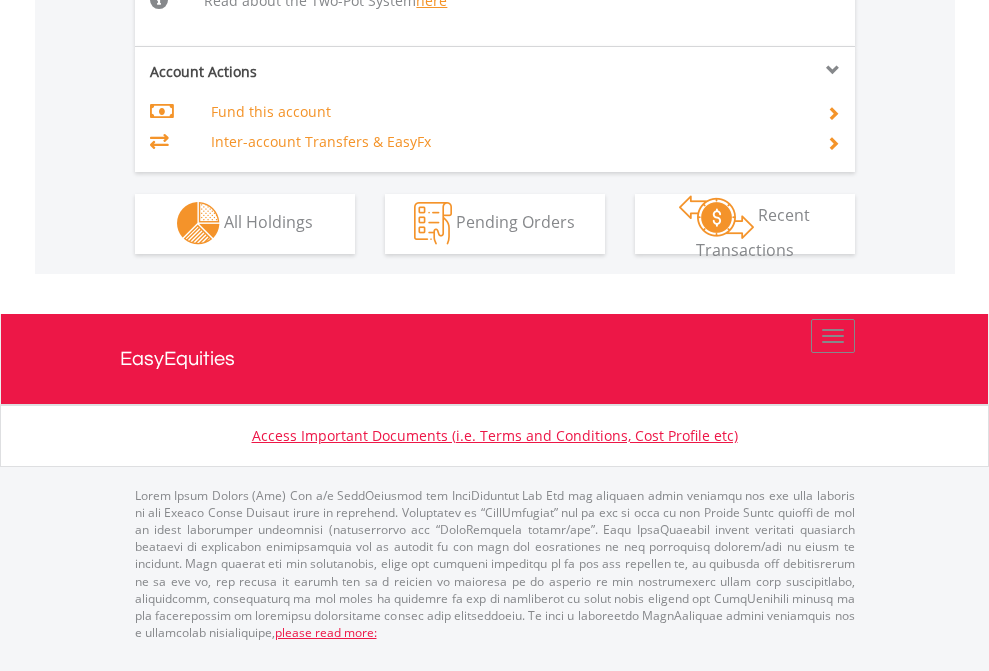 click on "Investment types" at bounding box center (706, -534) 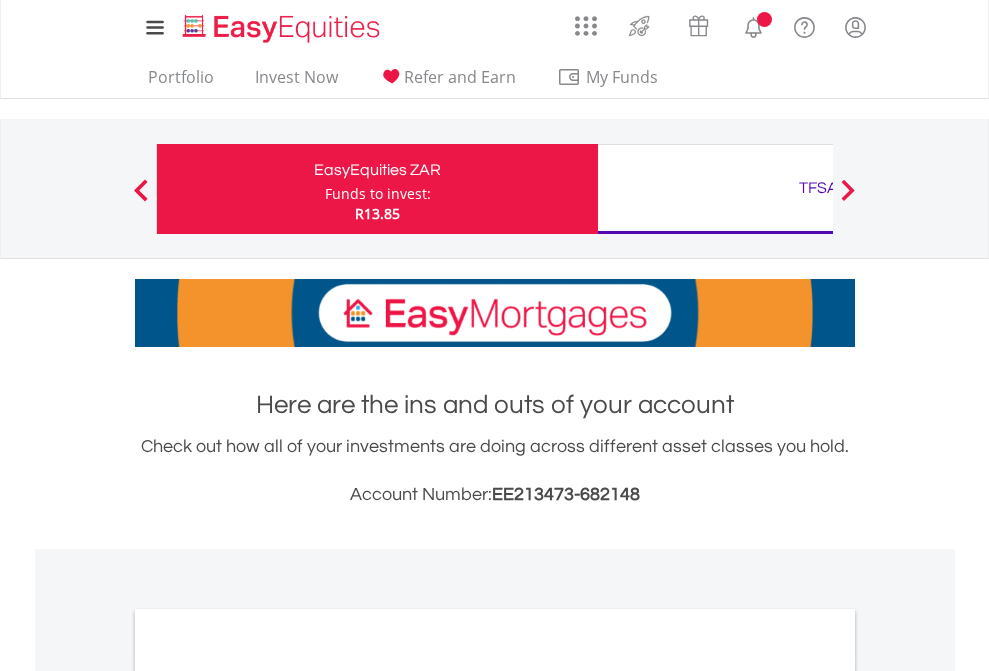 scroll, scrollTop: 1202, scrollLeft: 0, axis: vertical 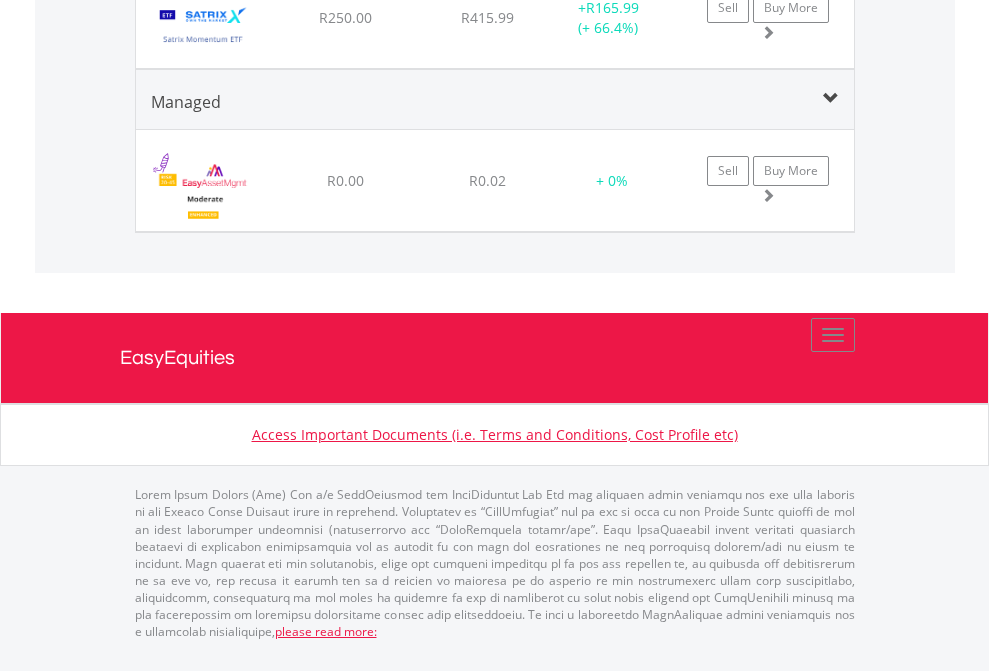 click on "TFSA" at bounding box center (818, -1868) 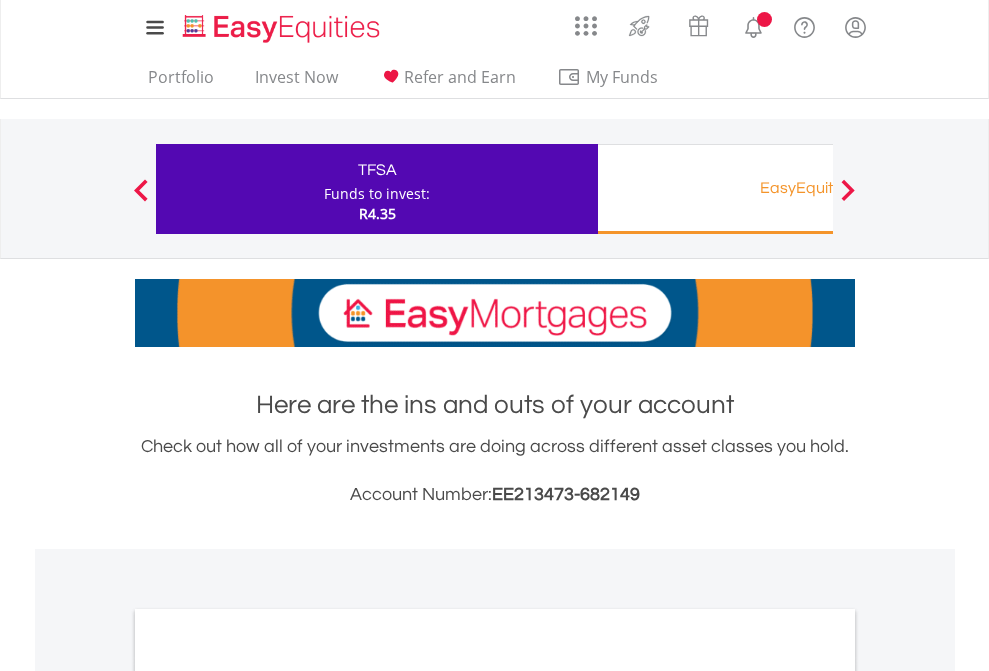 scroll, scrollTop: 1202, scrollLeft: 0, axis: vertical 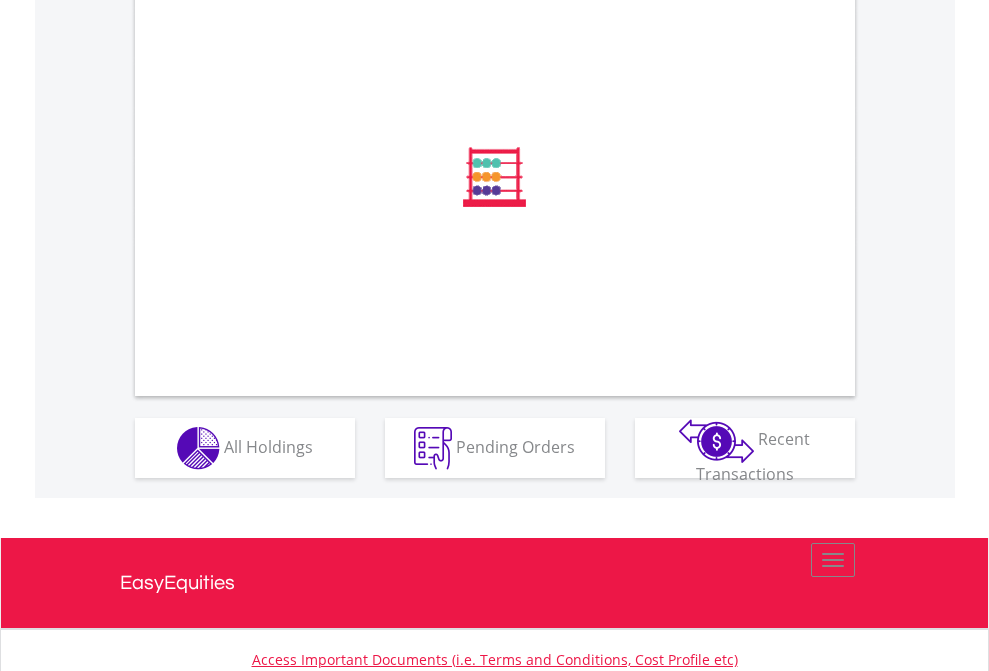 click on "All Holdings" at bounding box center [268, 446] 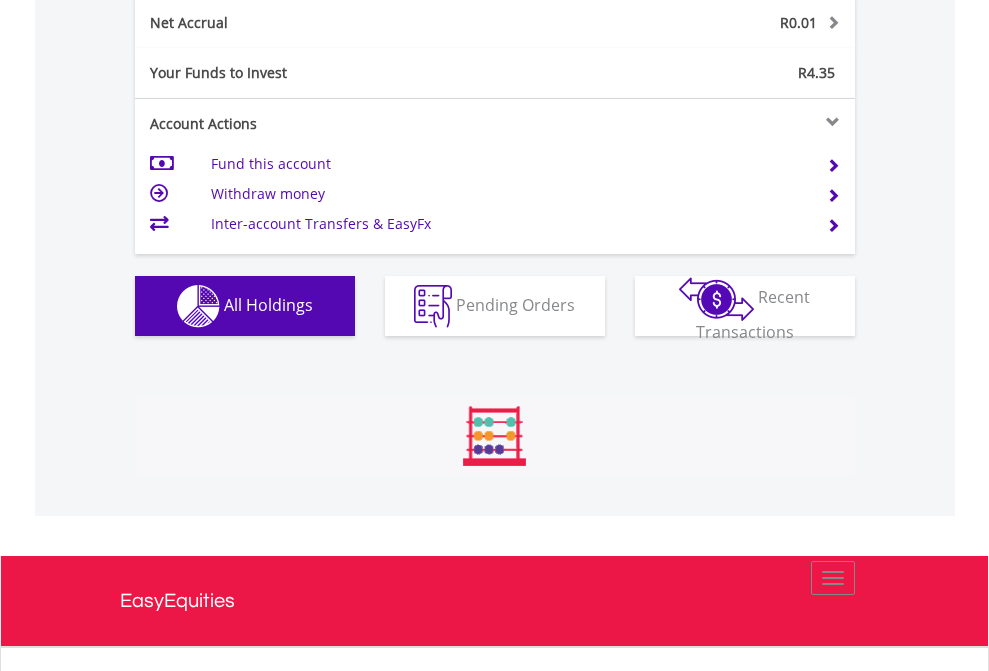 scroll, scrollTop: 999808, scrollLeft: 999687, axis: both 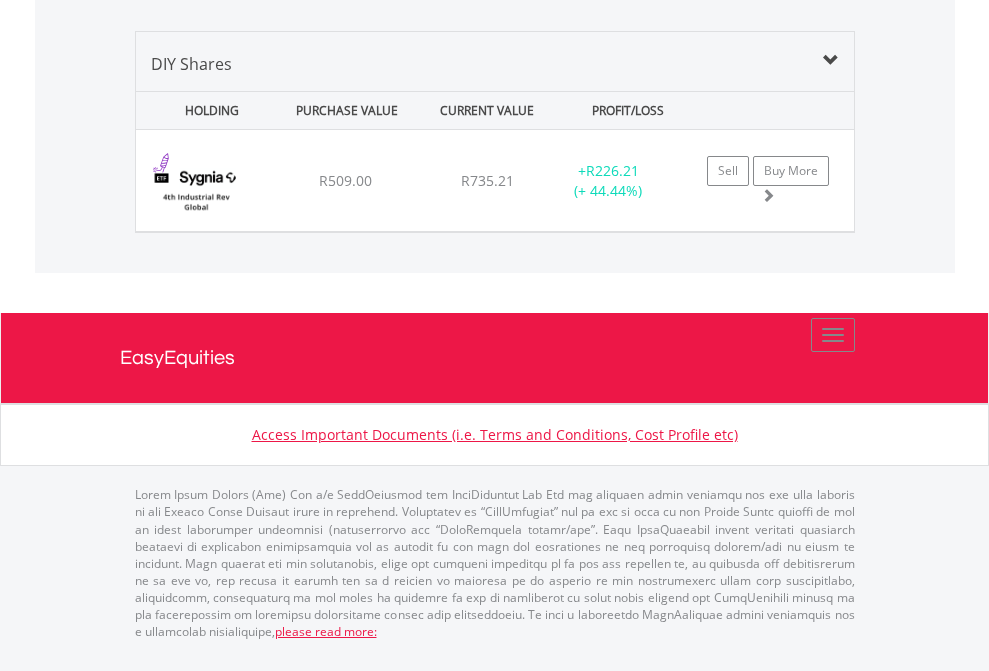 click on "EasyEquities RA" at bounding box center [818, -1379] 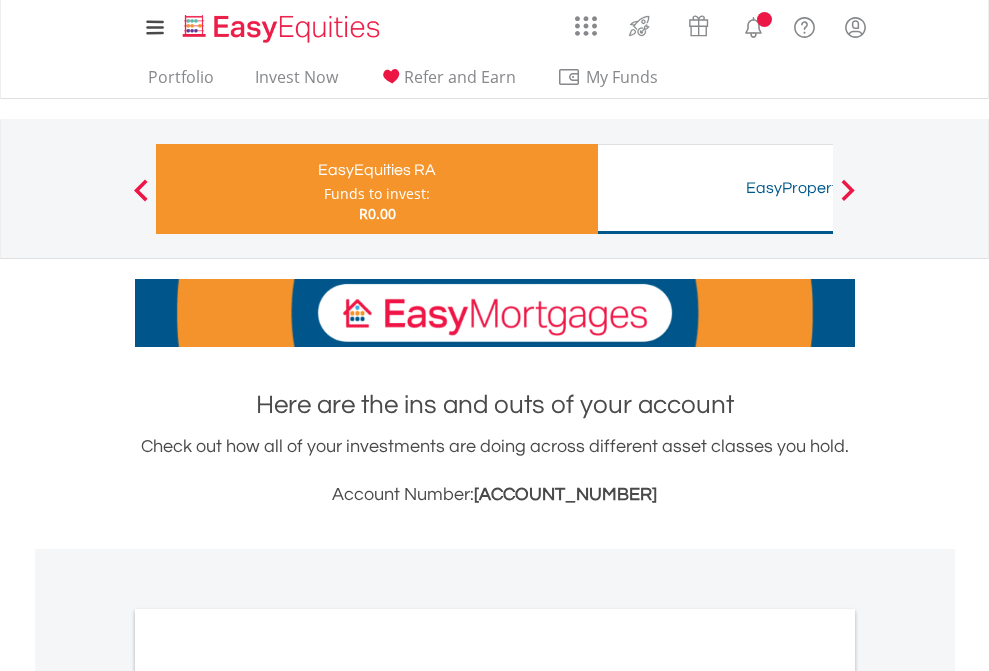 scroll, scrollTop: 0, scrollLeft: 0, axis: both 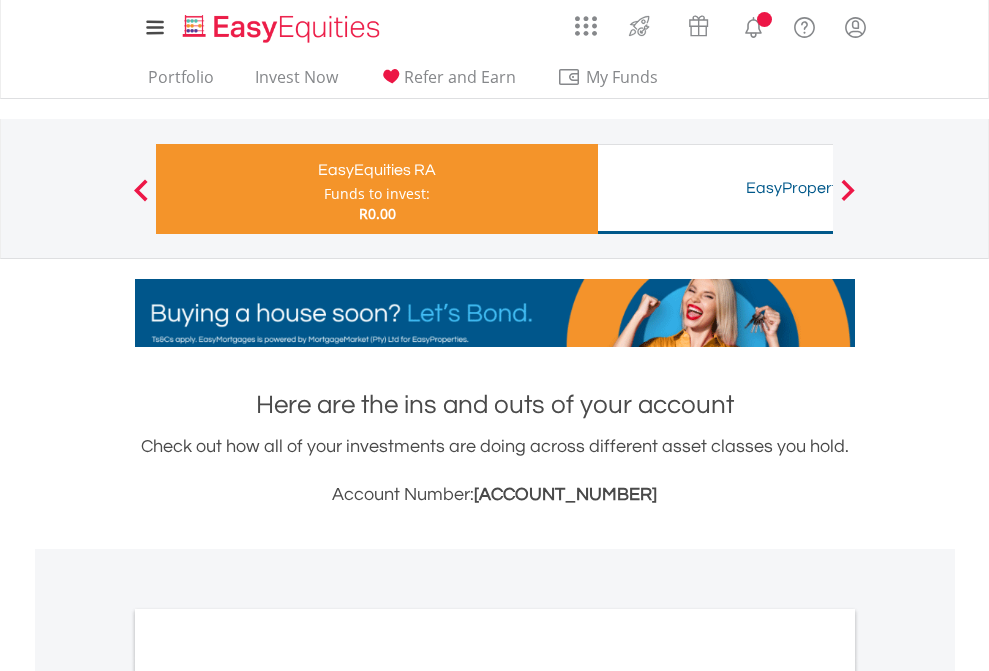 click on "All Holdings" at bounding box center (268, 1066) 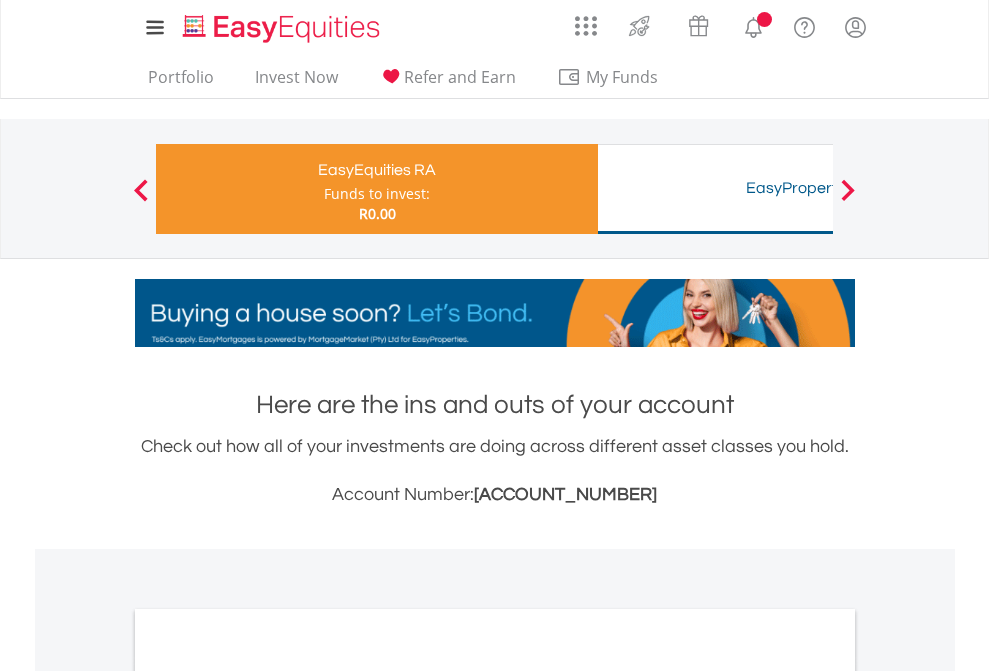 scroll, scrollTop: 1202, scrollLeft: 0, axis: vertical 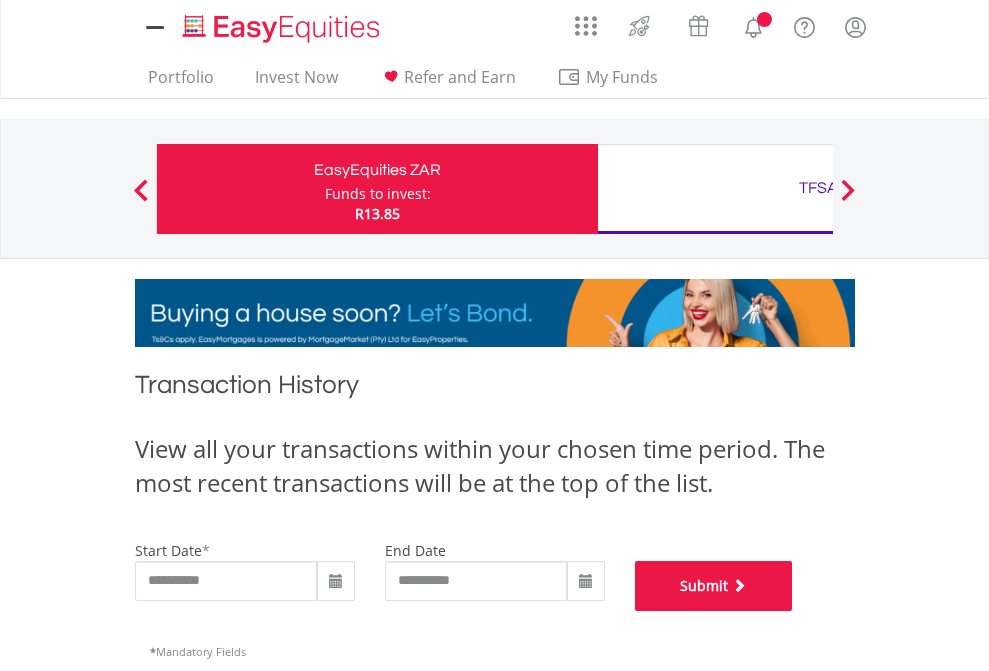 click on "Submit" at bounding box center [714, 586] 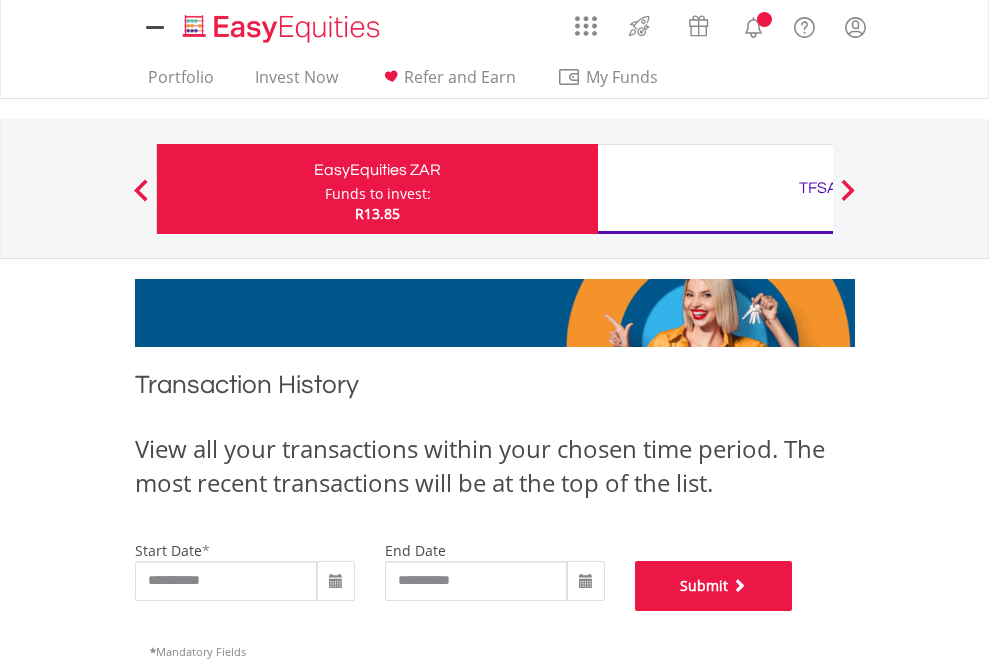 scroll, scrollTop: 811, scrollLeft: 0, axis: vertical 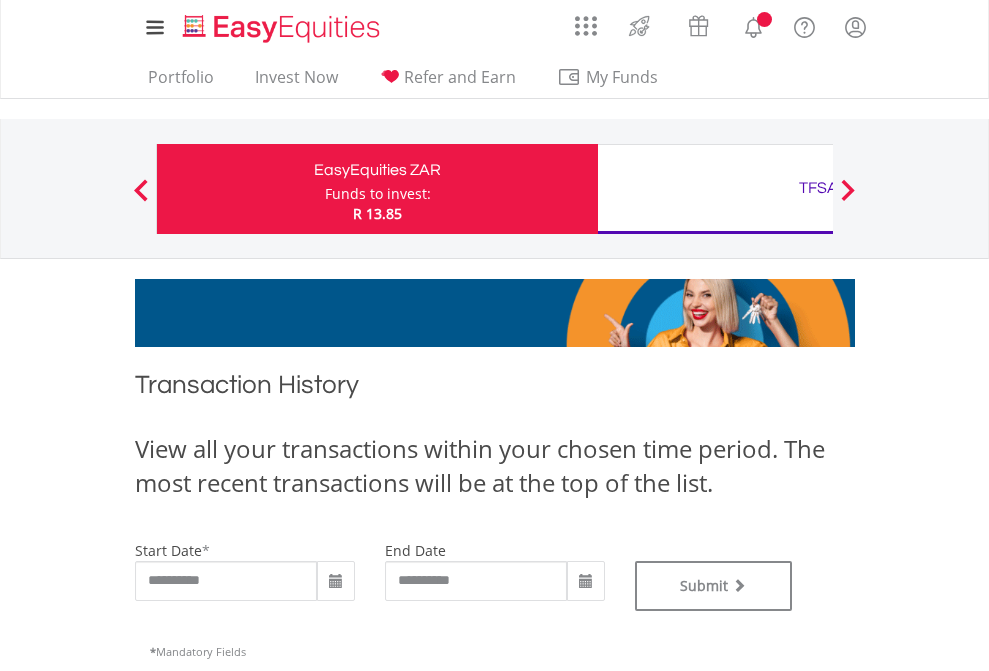 click on "TFSA" at bounding box center [818, 188] 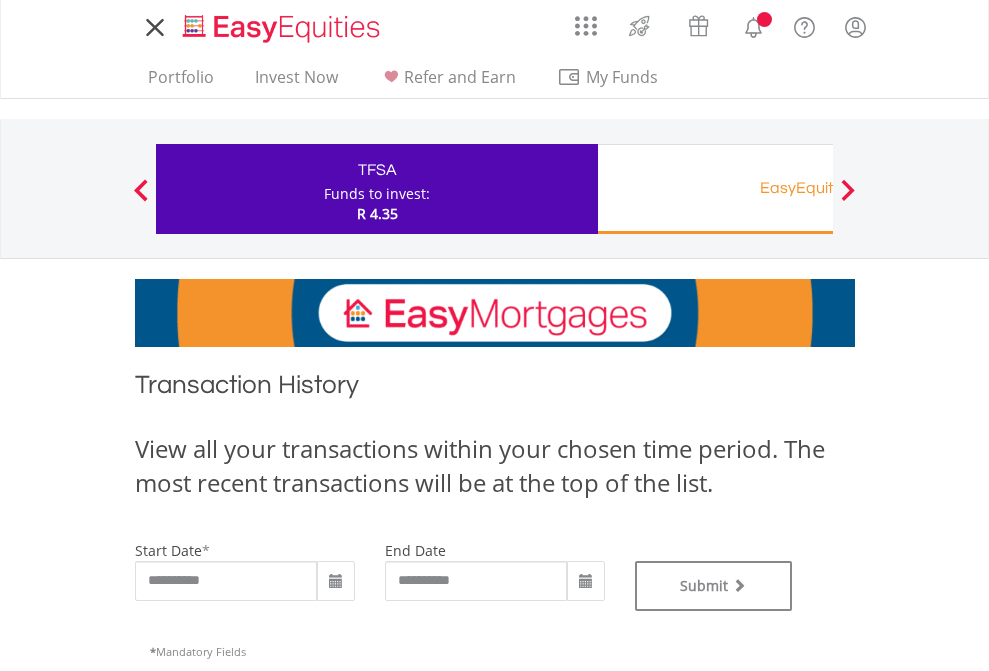 scroll, scrollTop: 0, scrollLeft: 0, axis: both 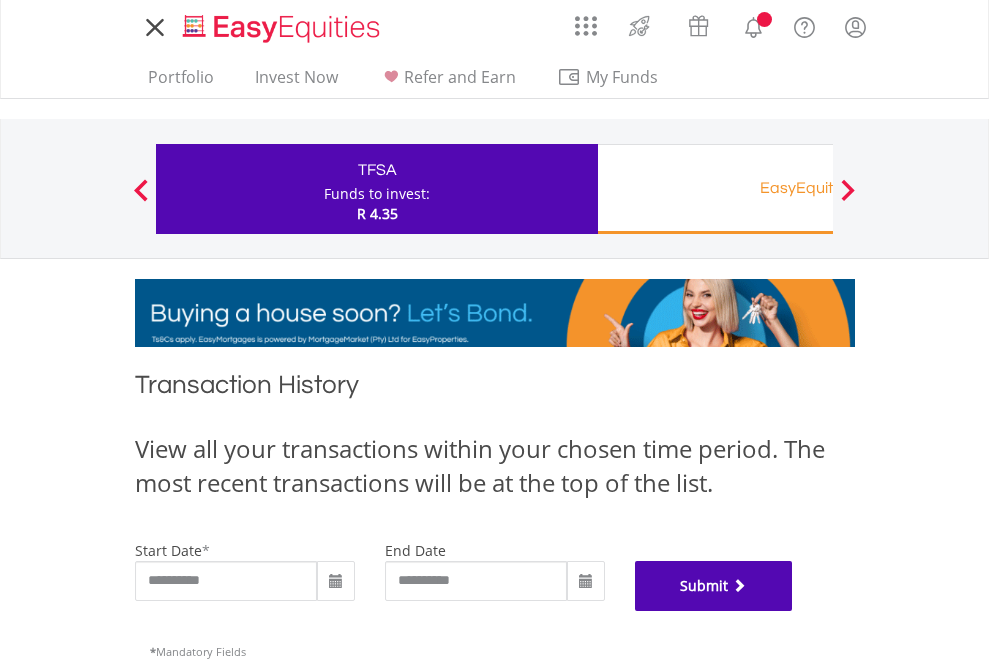 click on "Submit" at bounding box center [714, 586] 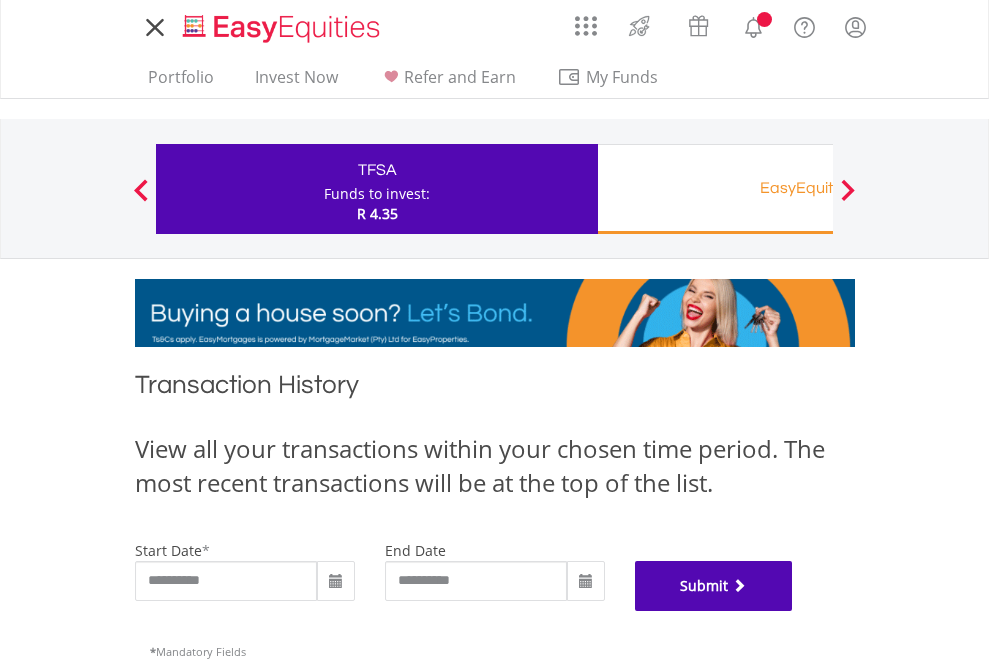 scroll, scrollTop: 811, scrollLeft: 0, axis: vertical 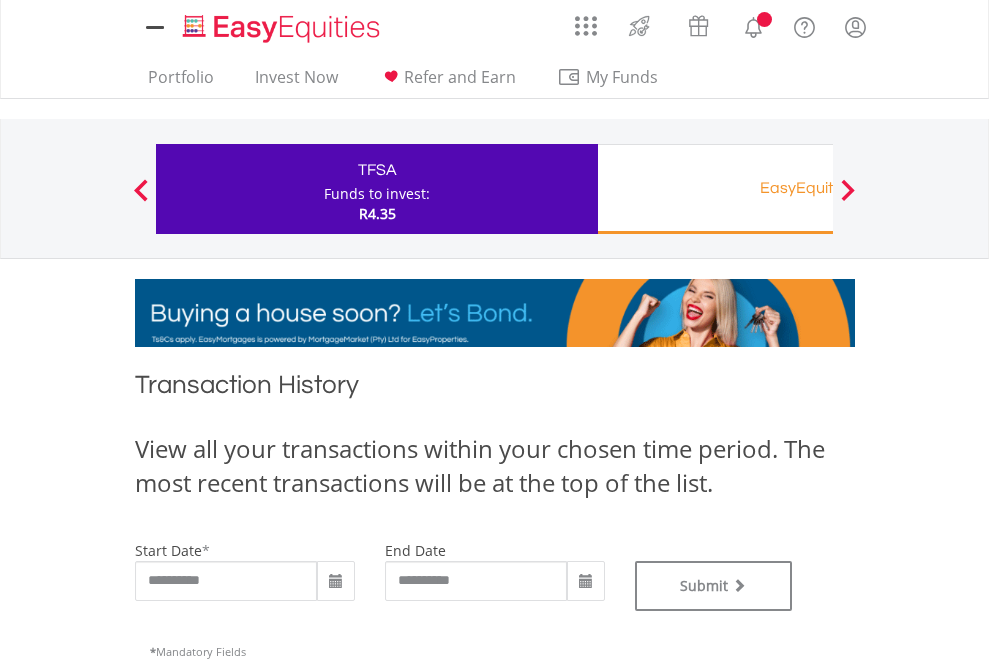 click on "EasyEquities RA" at bounding box center (818, 188) 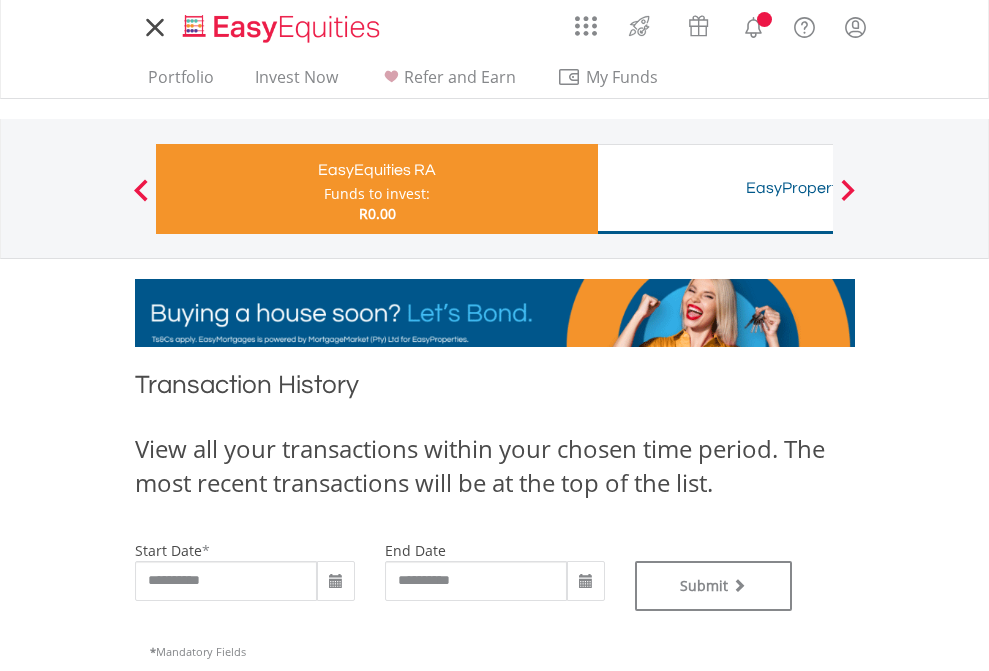 scroll, scrollTop: 0, scrollLeft: 0, axis: both 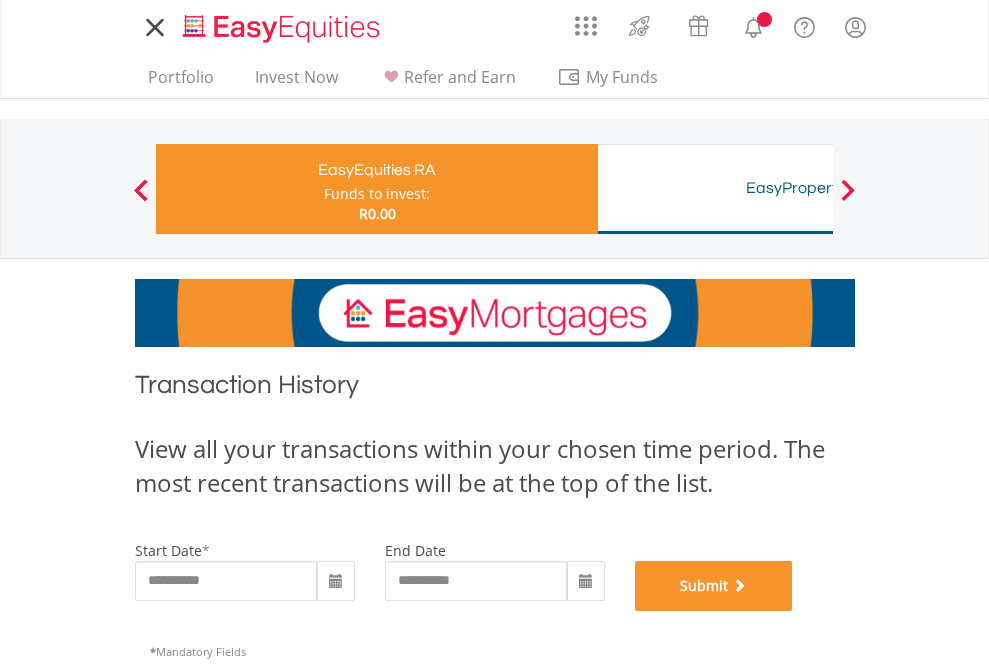 click on "Submit" at bounding box center (714, 586) 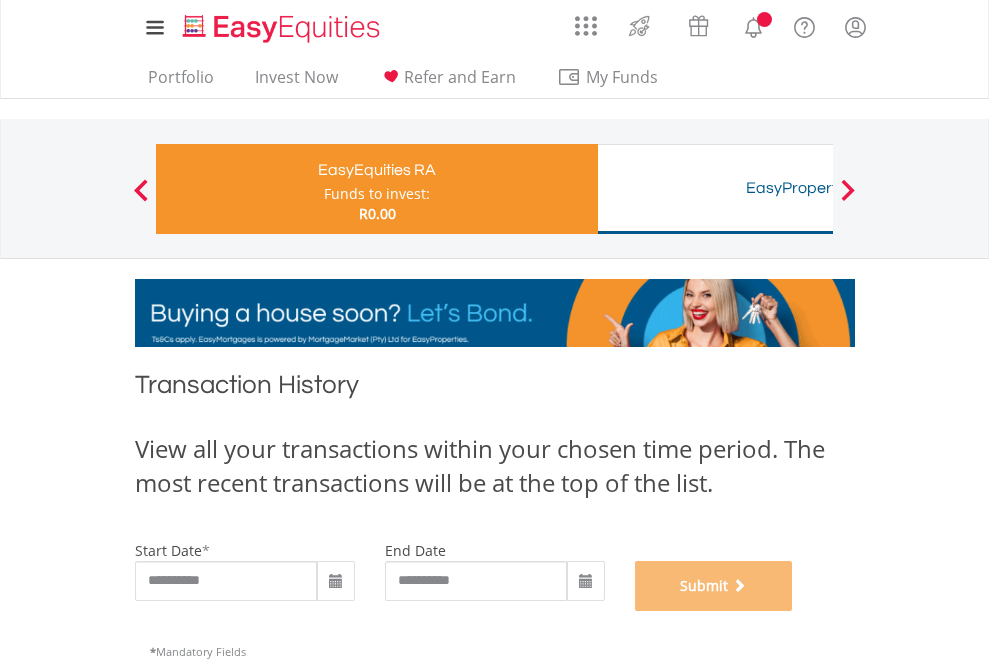 scroll, scrollTop: 811, scrollLeft: 0, axis: vertical 